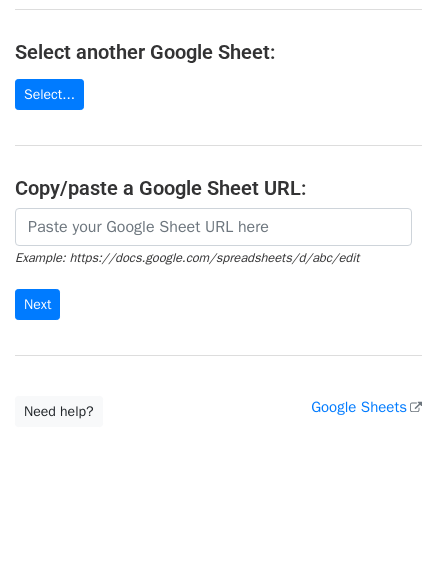 scroll, scrollTop: 347, scrollLeft: 0, axis: vertical 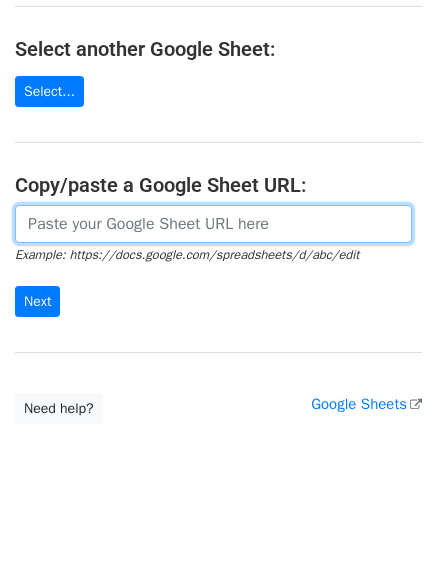 click at bounding box center [213, 224] 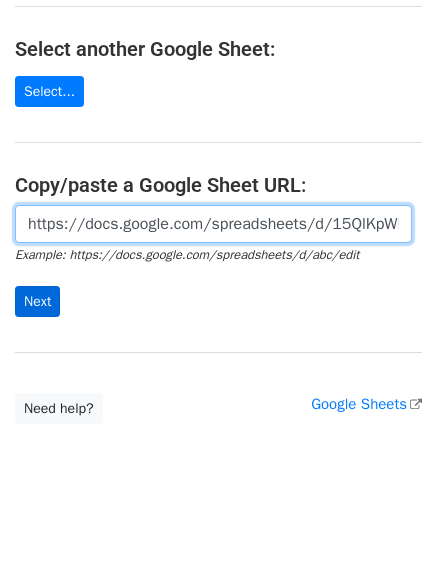 scroll, scrollTop: 0, scrollLeft: 415, axis: horizontal 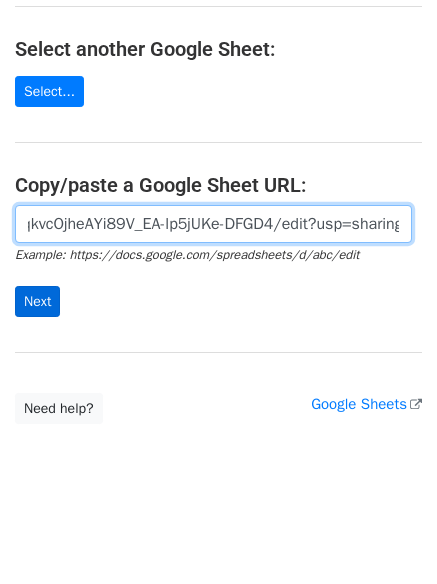 type on "https://docs.google.com/spreadsheets/d/15QlKpWD6jytIqkvcOjheAYi89V_EA-lp5jUKe-DFGD4/edit?usp=sharing" 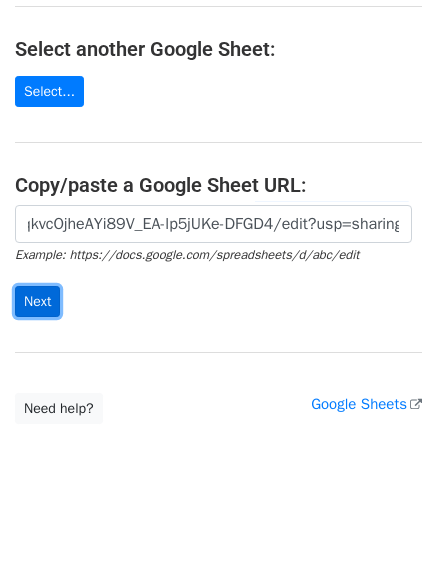 click on "Next" at bounding box center [37, 301] 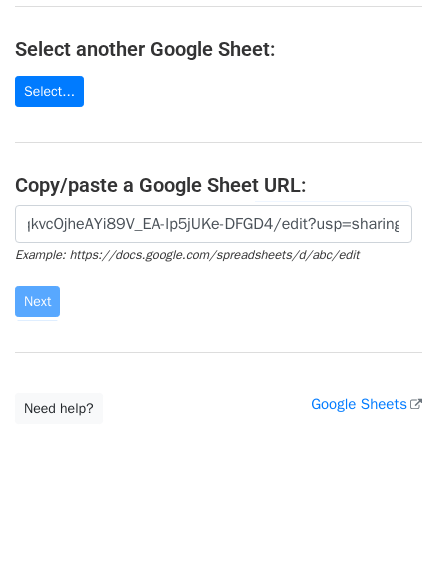 scroll, scrollTop: 0, scrollLeft: 0, axis: both 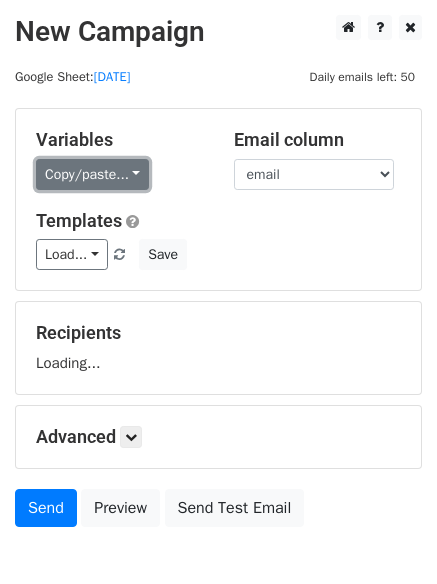 click on "Copy/paste..." at bounding box center (92, 174) 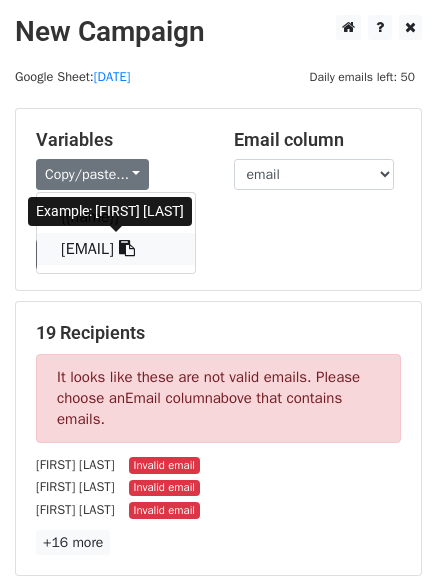 click at bounding box center (127, 248) 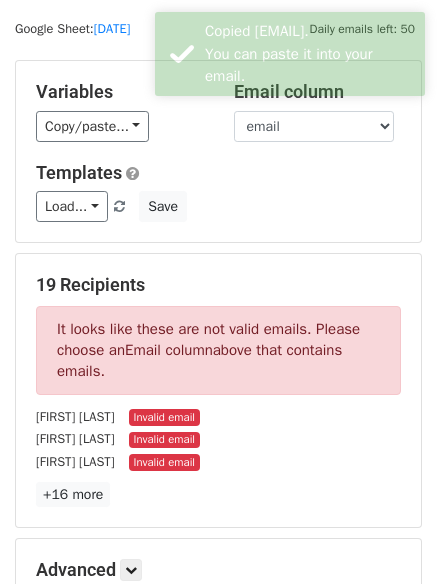 scroll, scrollTop: 0, scrollLeft: 0, axis: both 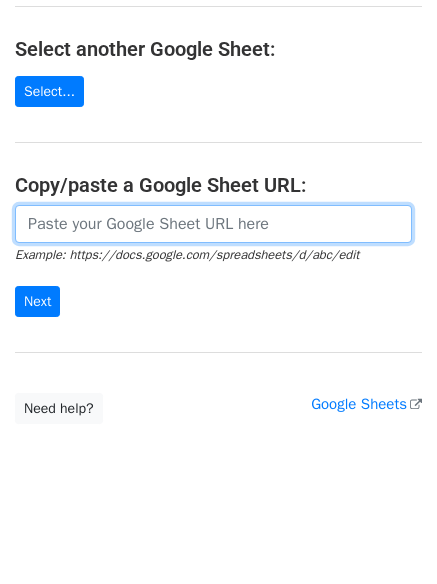 click at bounding box center [213, 224] 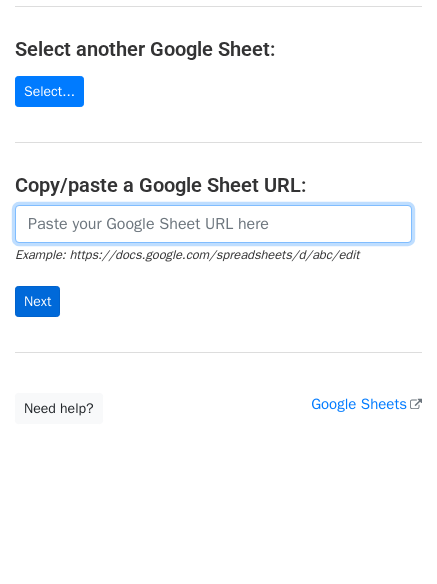 paste on "https://docs.google.com/spreadsheets/d/15QlKpWD6jytIqkvcOjheAYi89V_EA-lp5jUKe-DFGD4/edit?usp=sharing" 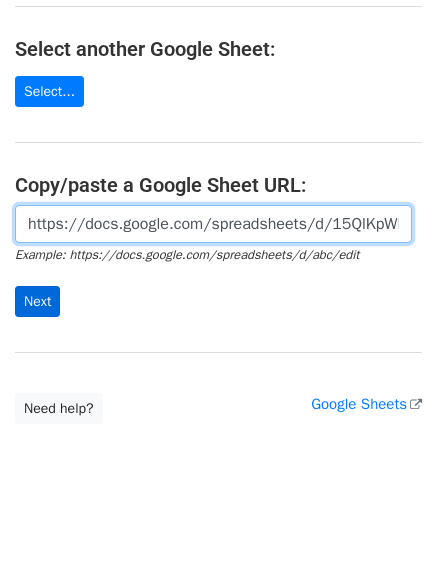 scroll, scrollTop: 0, scrollLeft: 415, axis: horizontal 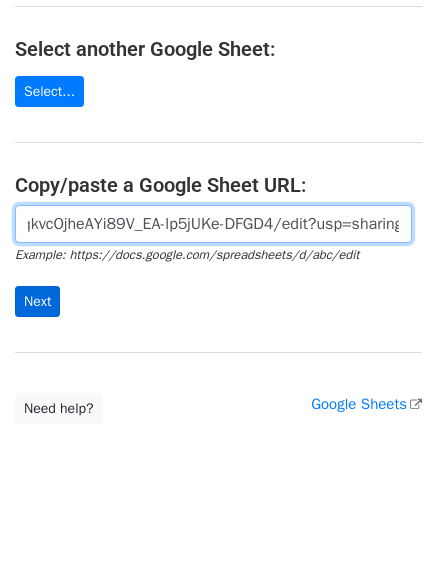 type on "https://docs.google.com/spreadsheets/d/15QlKpWD6jytIqkvcOjheAYi89V_EA-lp5jUKe-DFGD4/edit?usp=sharing" 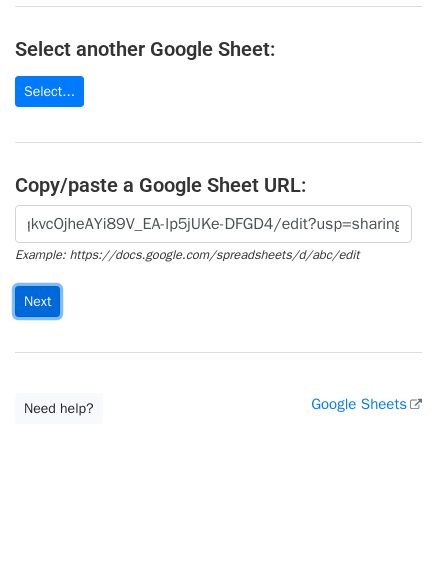 scroll, scrollTop: 0, scrollLeft: 0, axis: both 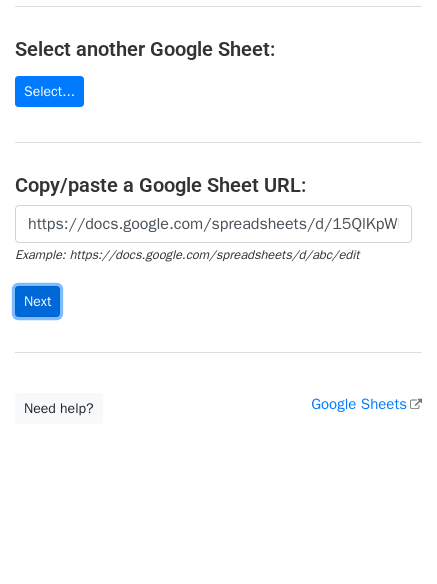 click on "Next" at bounding box center [37, 301] 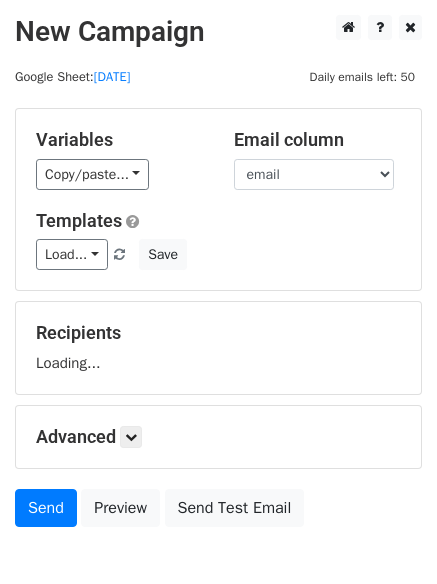 scroll, scrollTop: 0, scrollLeft: 0, axis: both 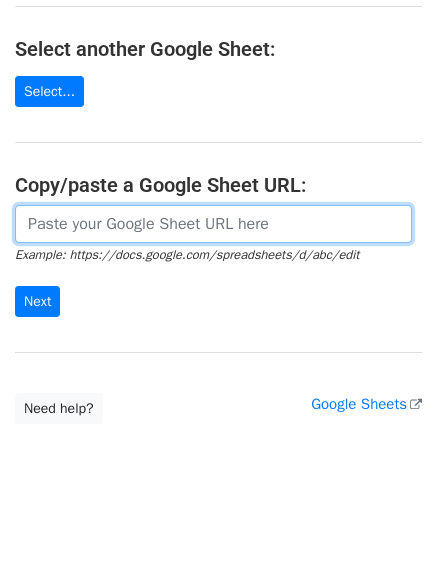 click at bounding box center (213, 224) 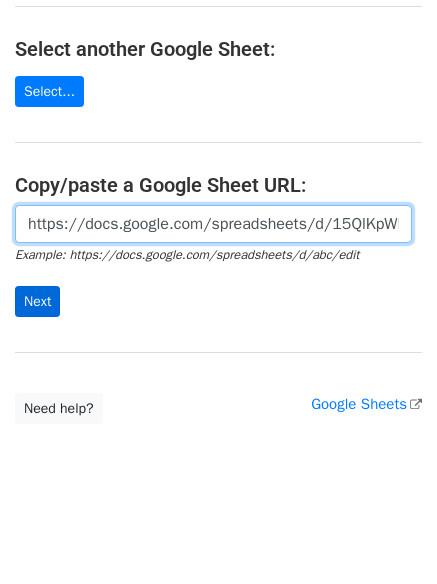scroll, scrollTop: 0, scrollLeft: 415, axis: horizontal 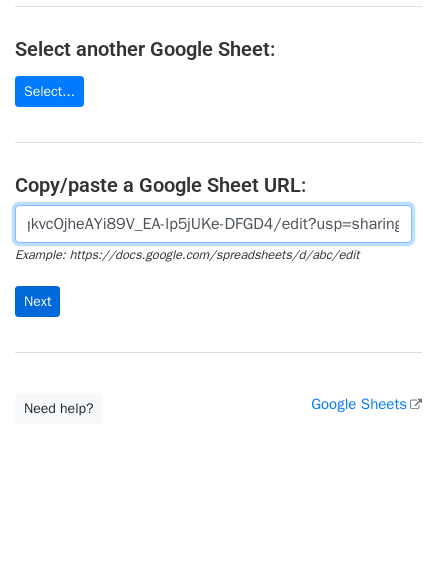 type on "https://docs.google.com/spreadsheets/d/15QlKpWD6jytIqkvcOjheAYi89V_EA-lp5jUKe-DFGD4/edit?usp=sharing" 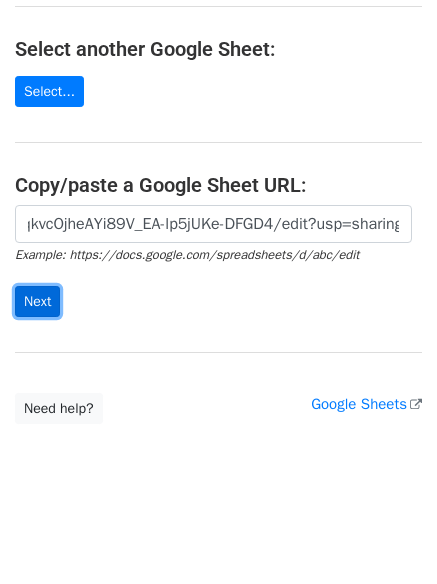 click on "Next" at bounding box center (37, 301) 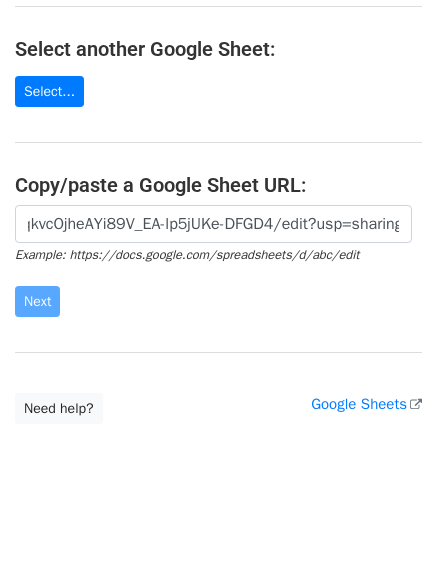 scroll, scrollTop: 0, scrollLeft: 0, axis: both 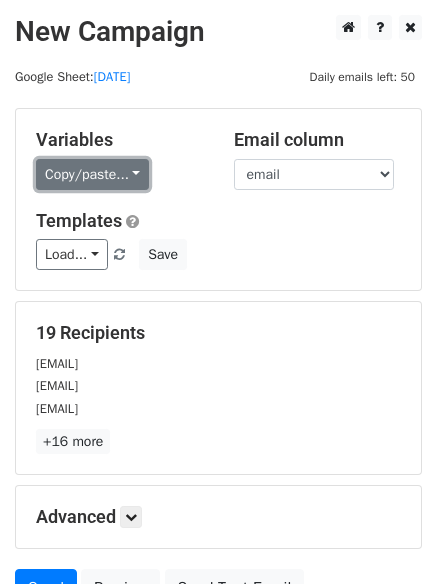 click on "Copy/paste..." at bounding box center [92, 174] 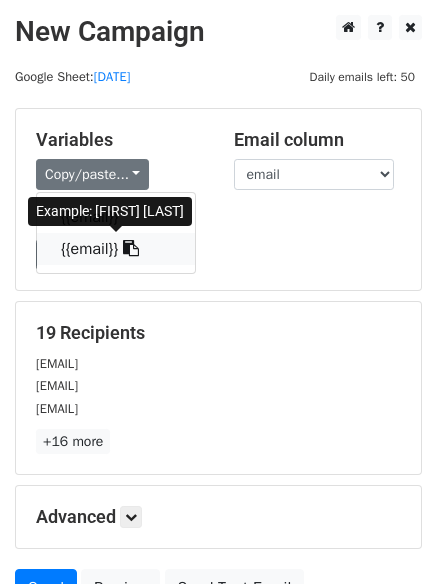 click on "{{email}}" at bounding box center [116, 249] 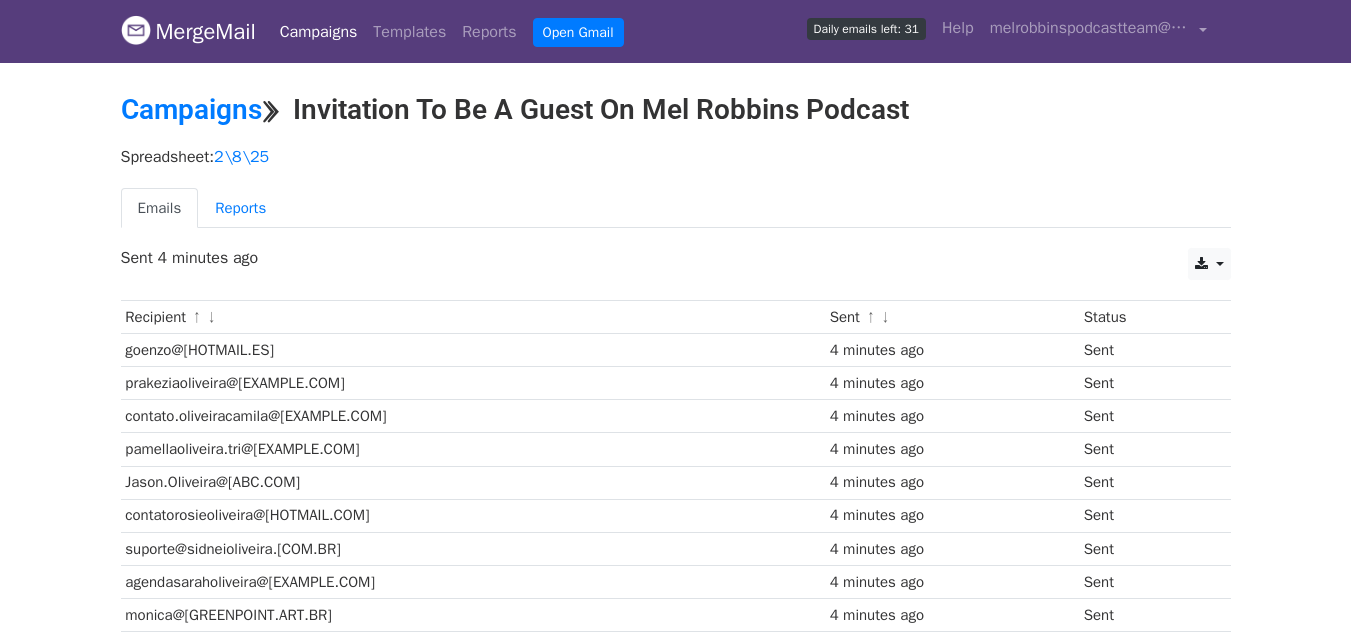 scroll, scrollTop: 0, scrollLeft: 0, axis: both 